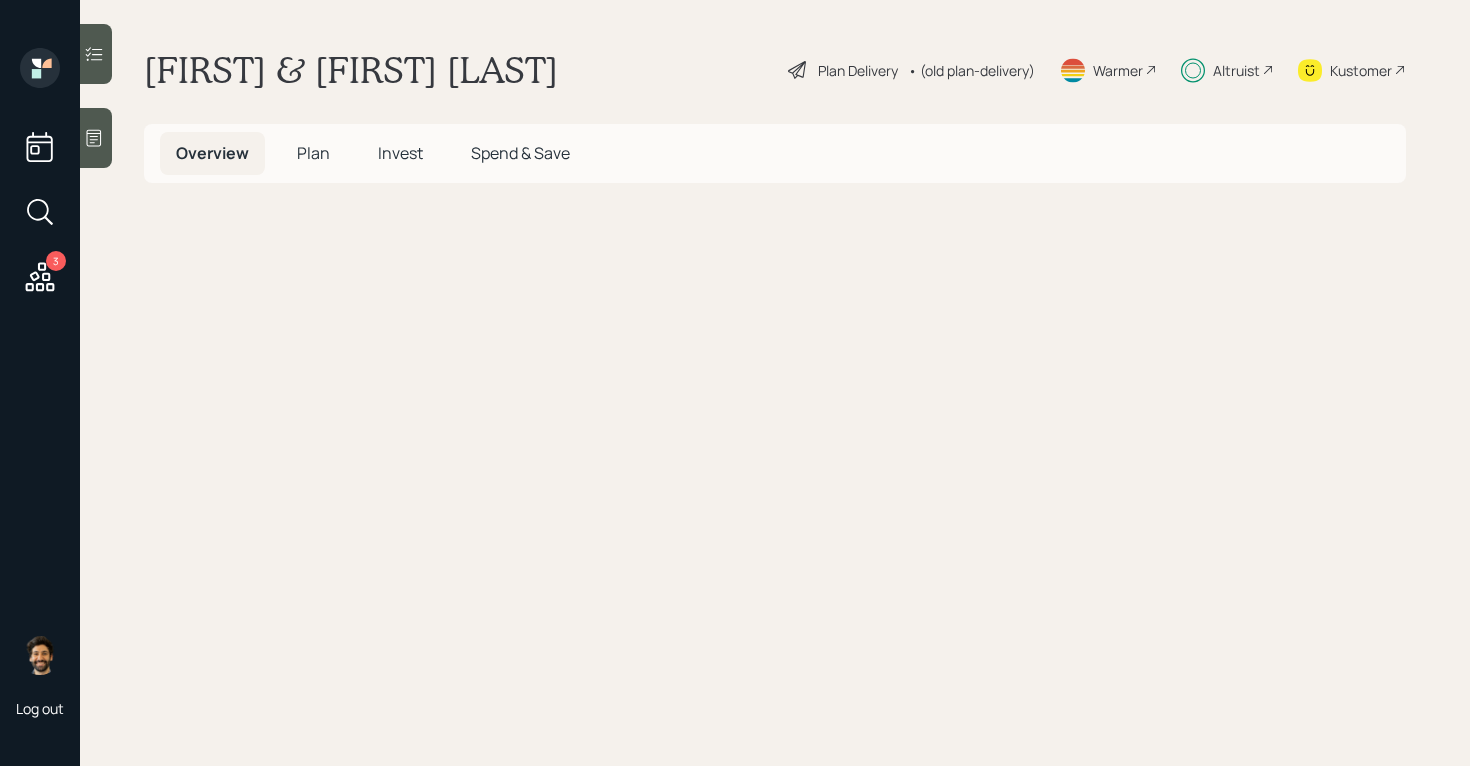 scroll, scrollTop: 0, scrollLeft: 0, axis: both 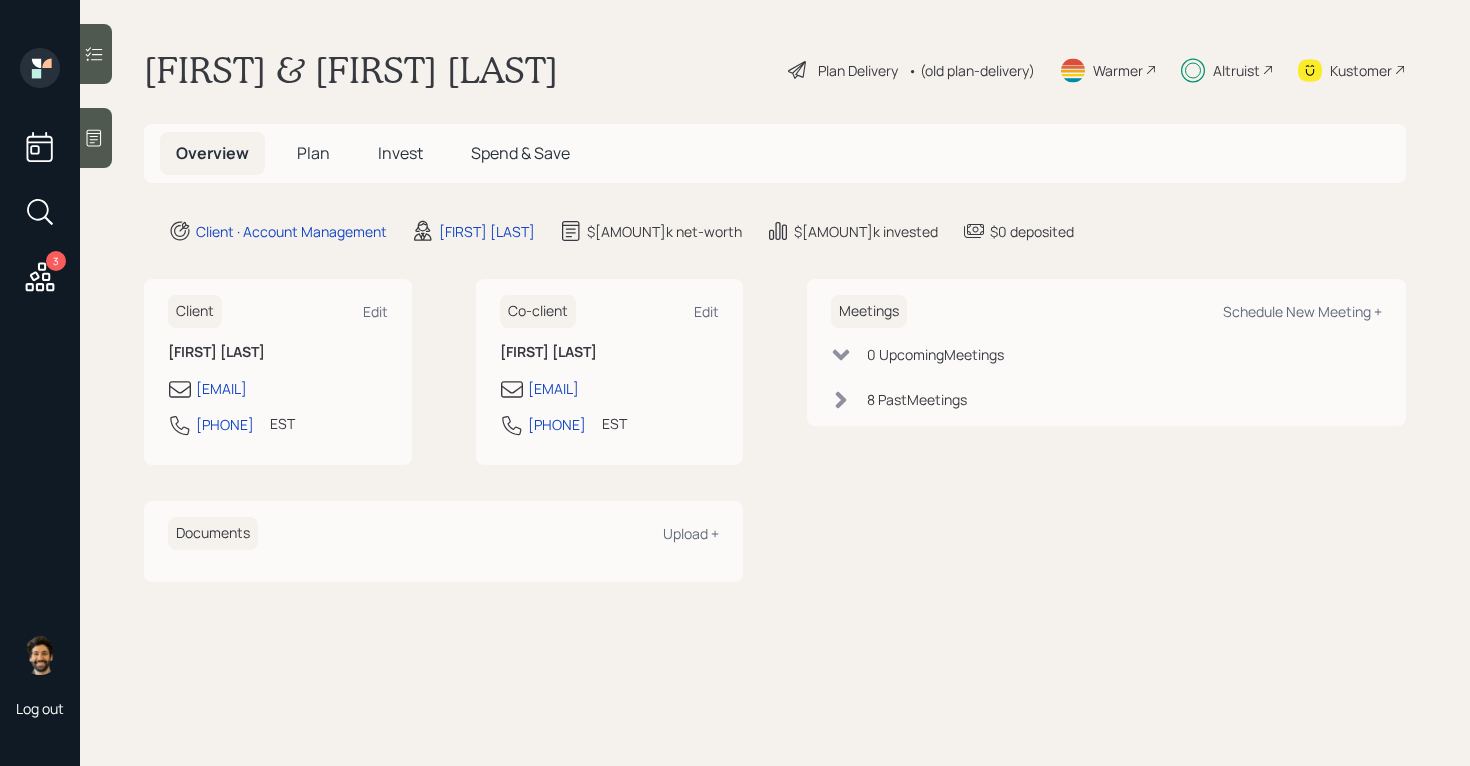 click on "Plan" at bounding box center [313, 153] 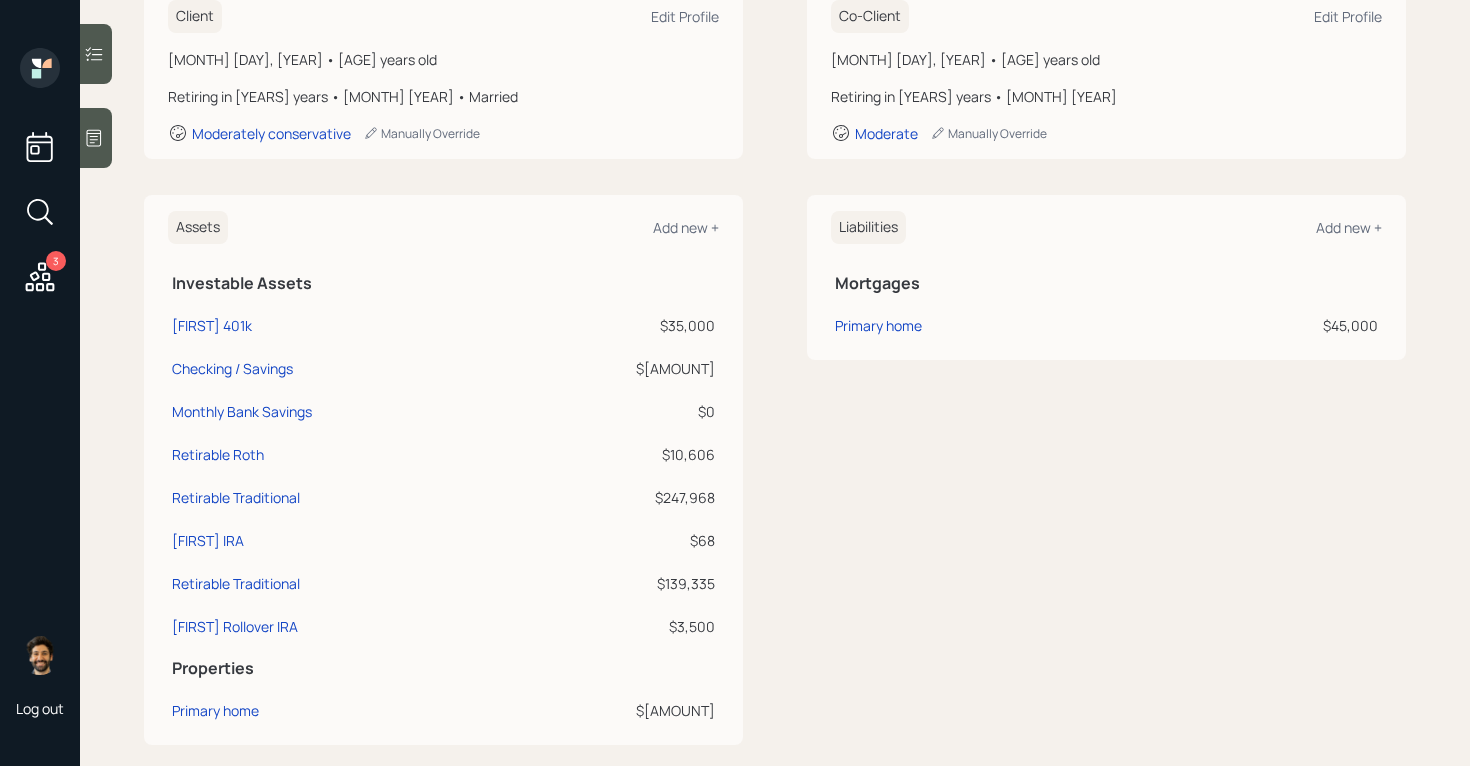 scroll, scrollTop: 329, scrollLeft: 0, axis: vertical 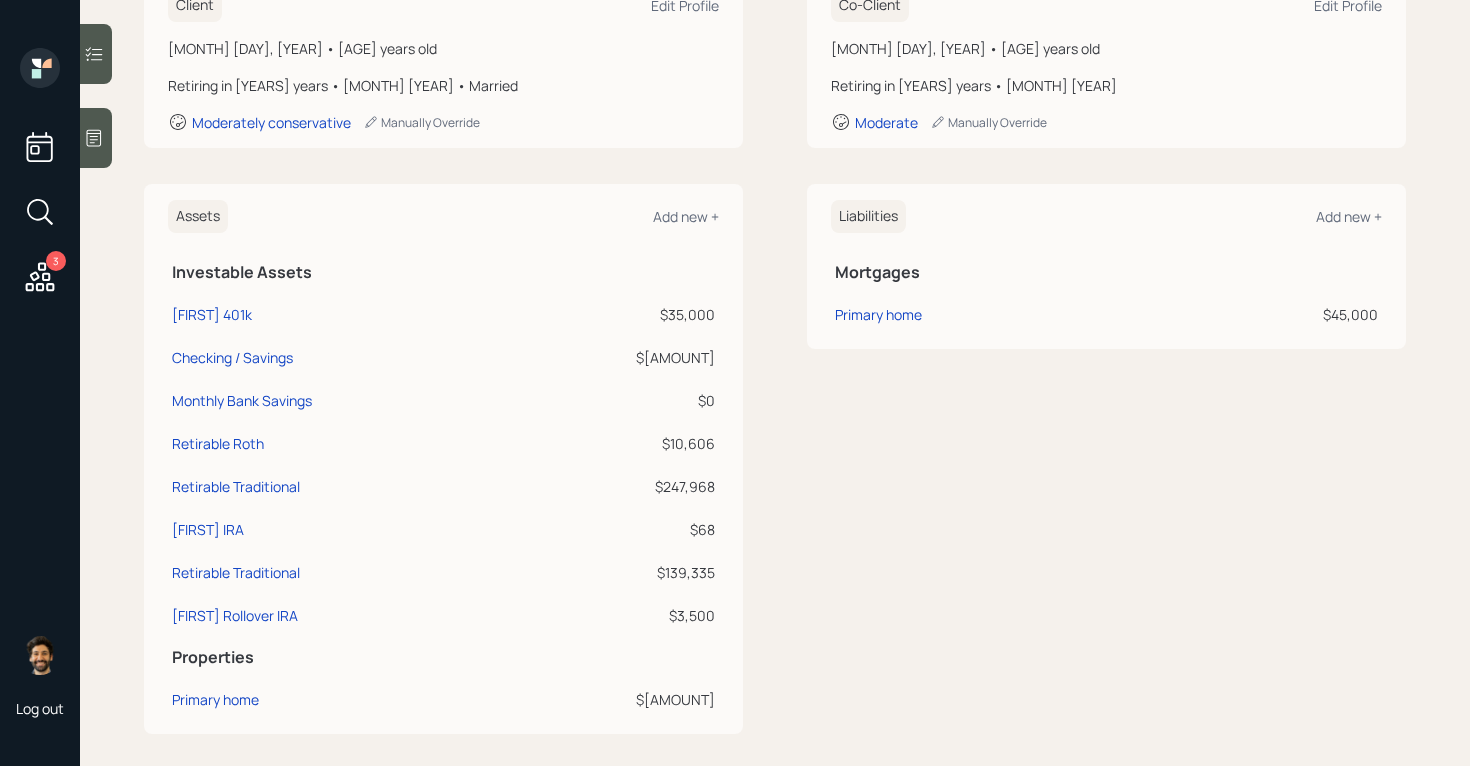 click on "$[AMOUNT]" at bounding box center (617, 357) 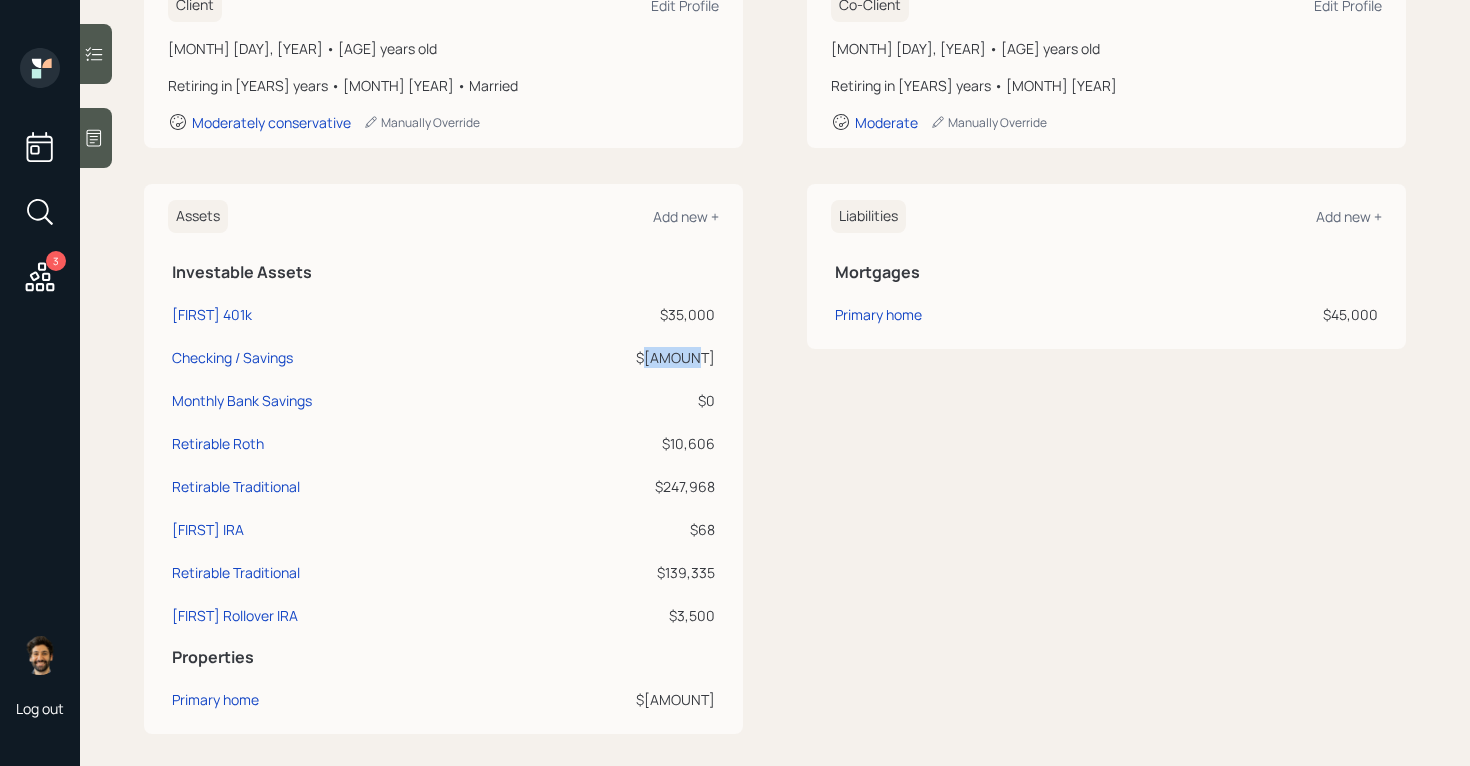 click on "$[AMOUNT]" at bounding box center [617, 357] 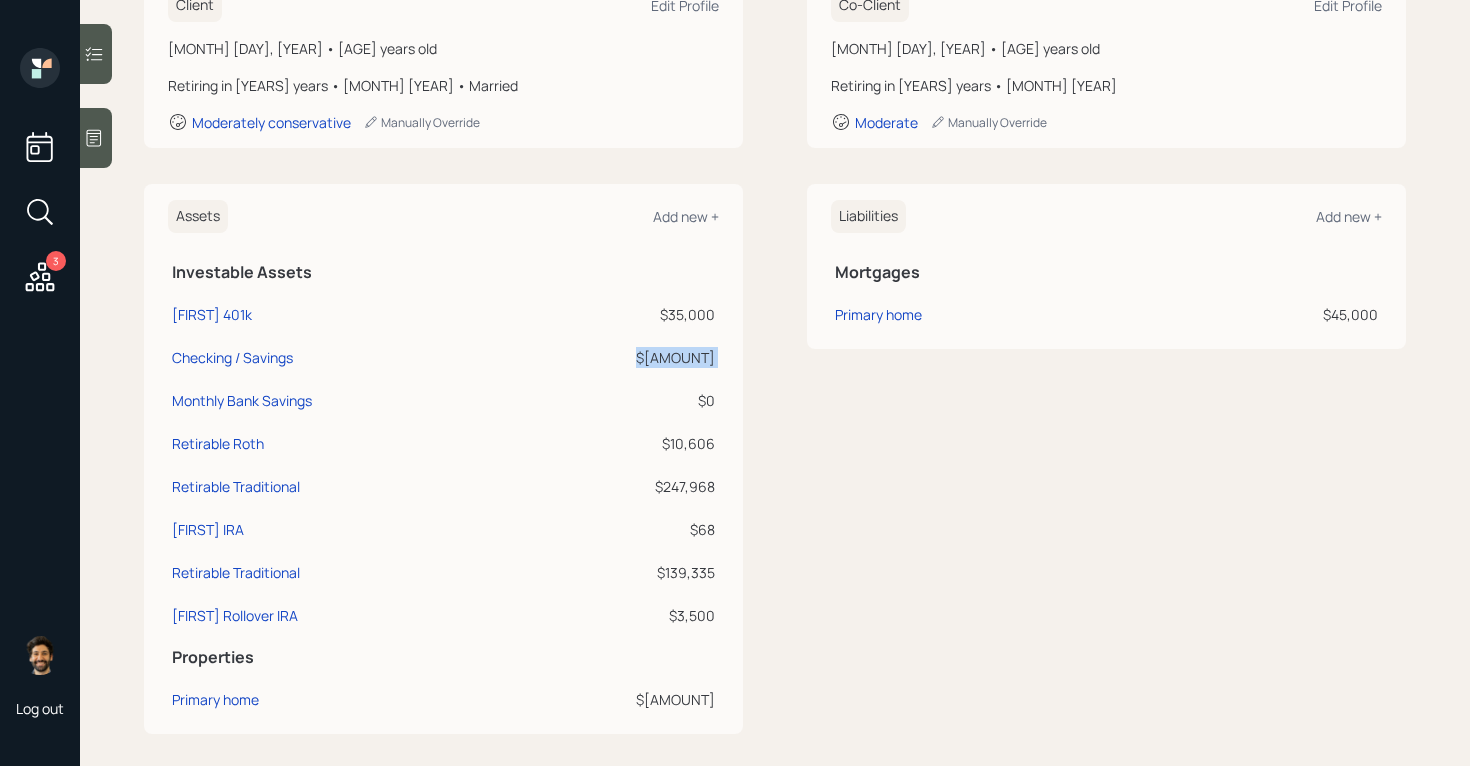 click on "$[AMOUNT]" at bounding box center (617, 357) 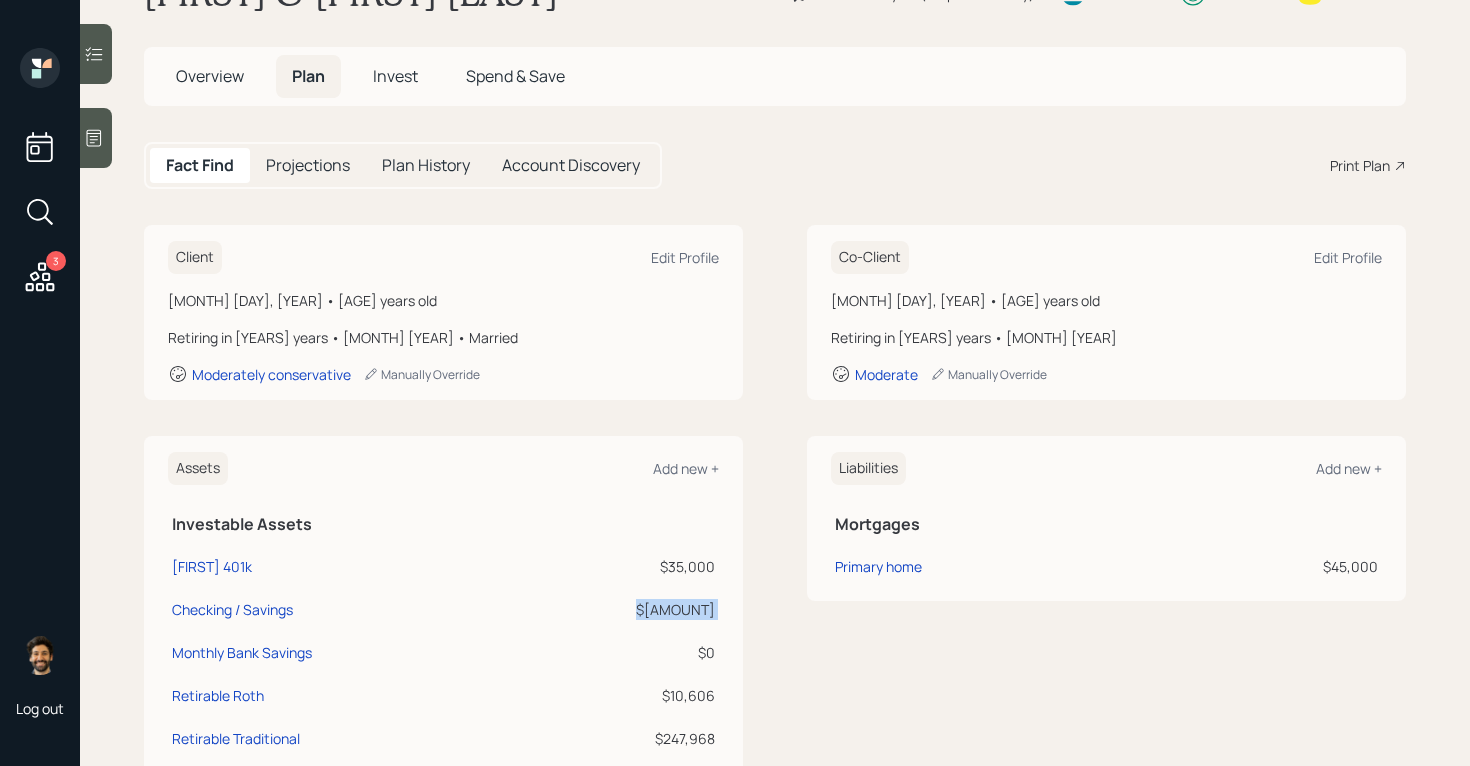 scroll, scrollTop: 0, scrollLeft: 0, axis: both 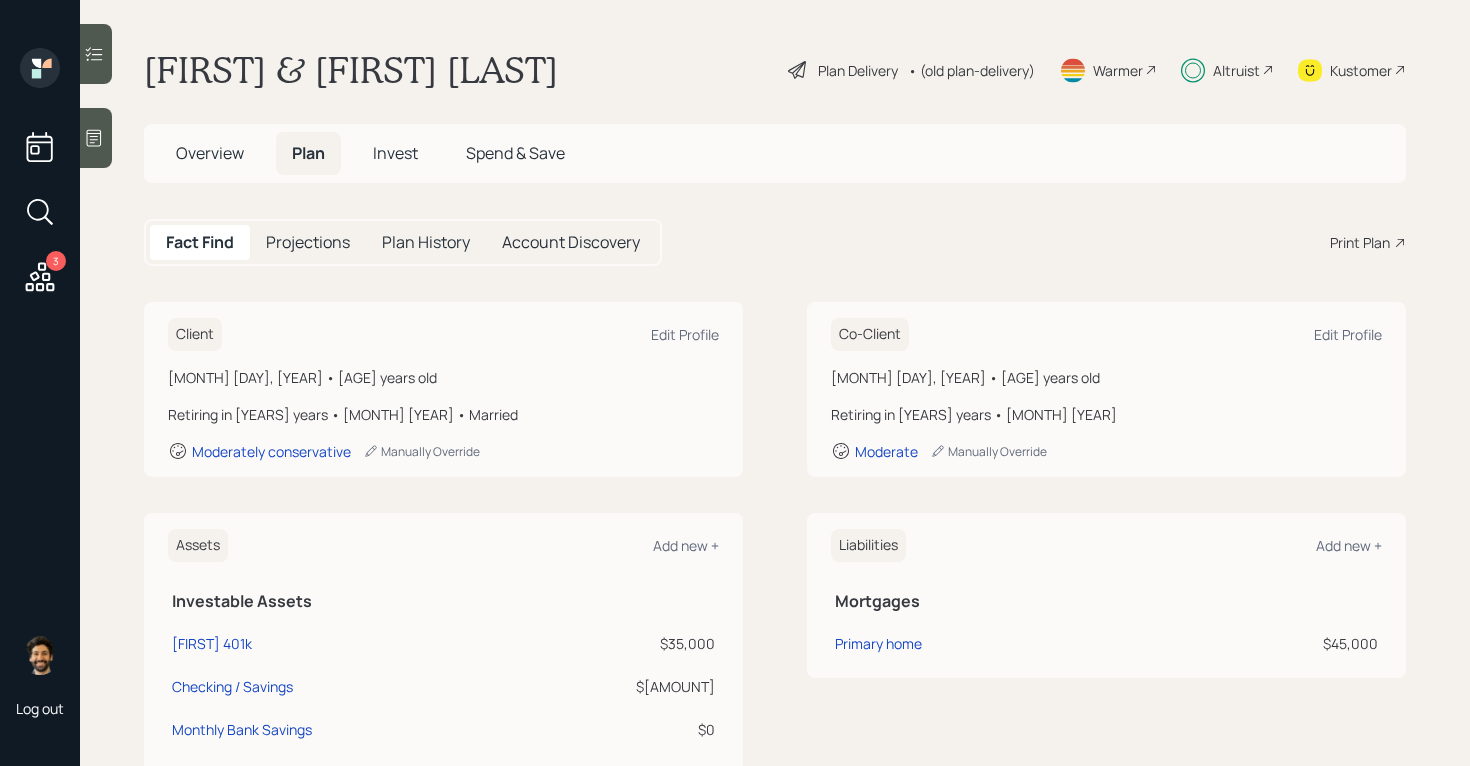 click on "• (old plan-delivery)" at bounding box center [971, 70] 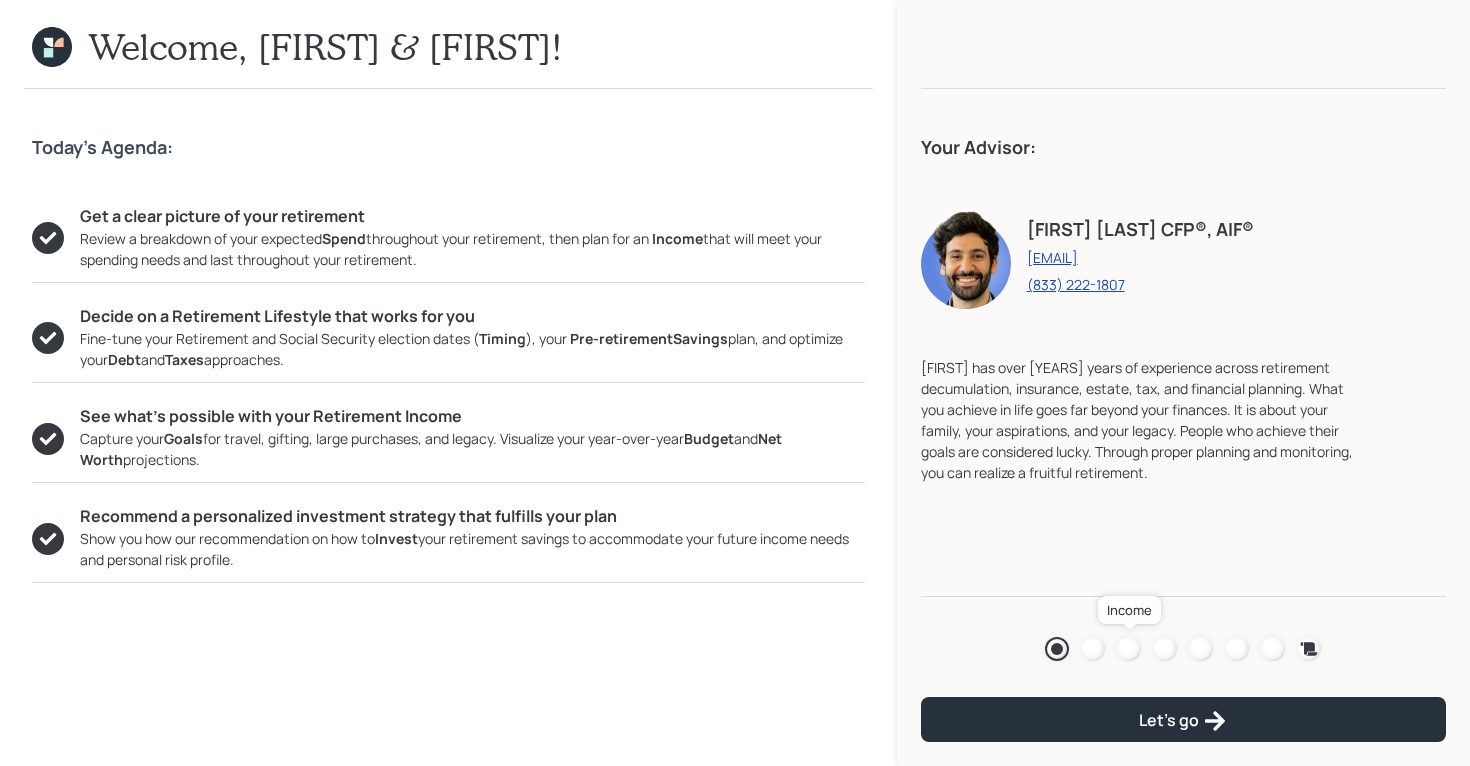 click at bounding box center (1129, 649) 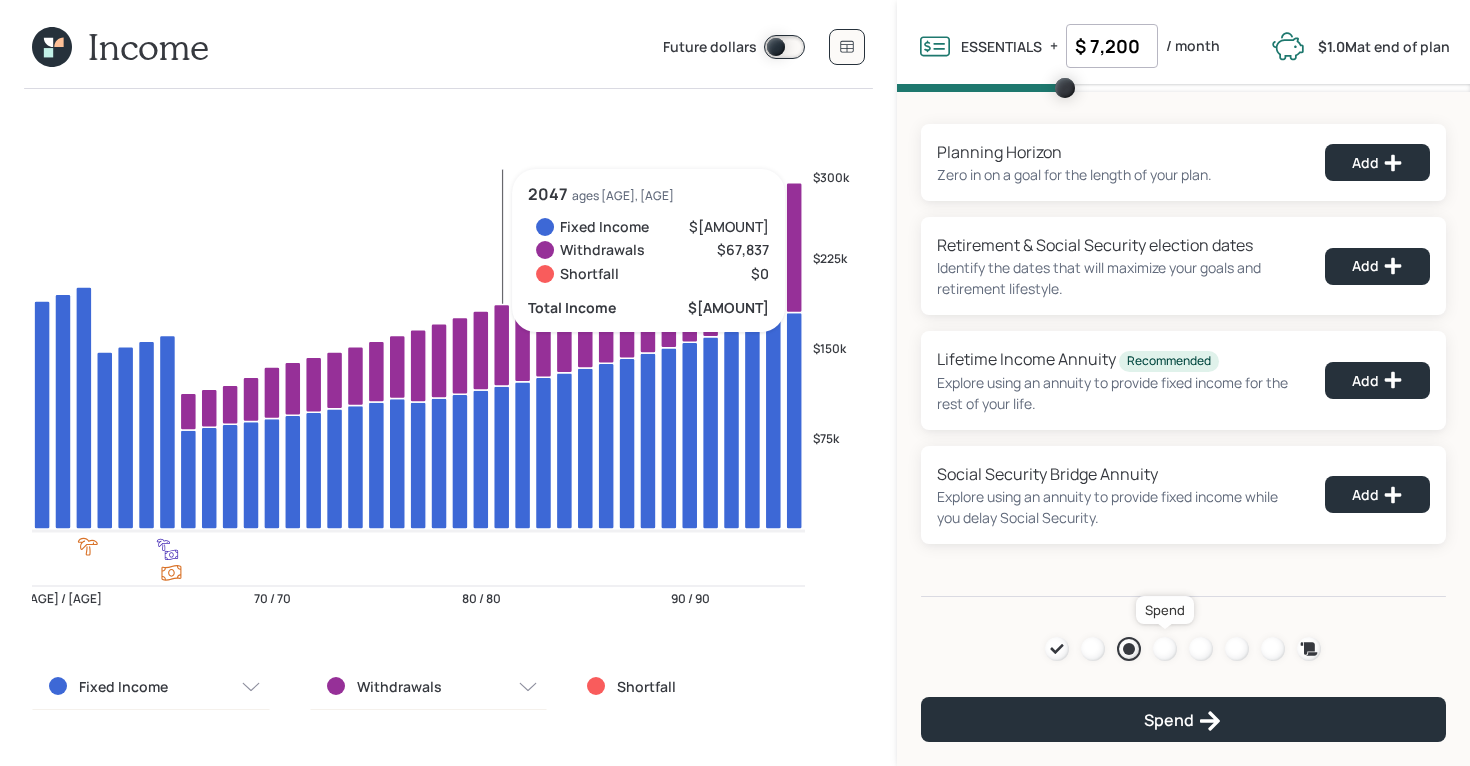 click at bounding box center [1165, 649] 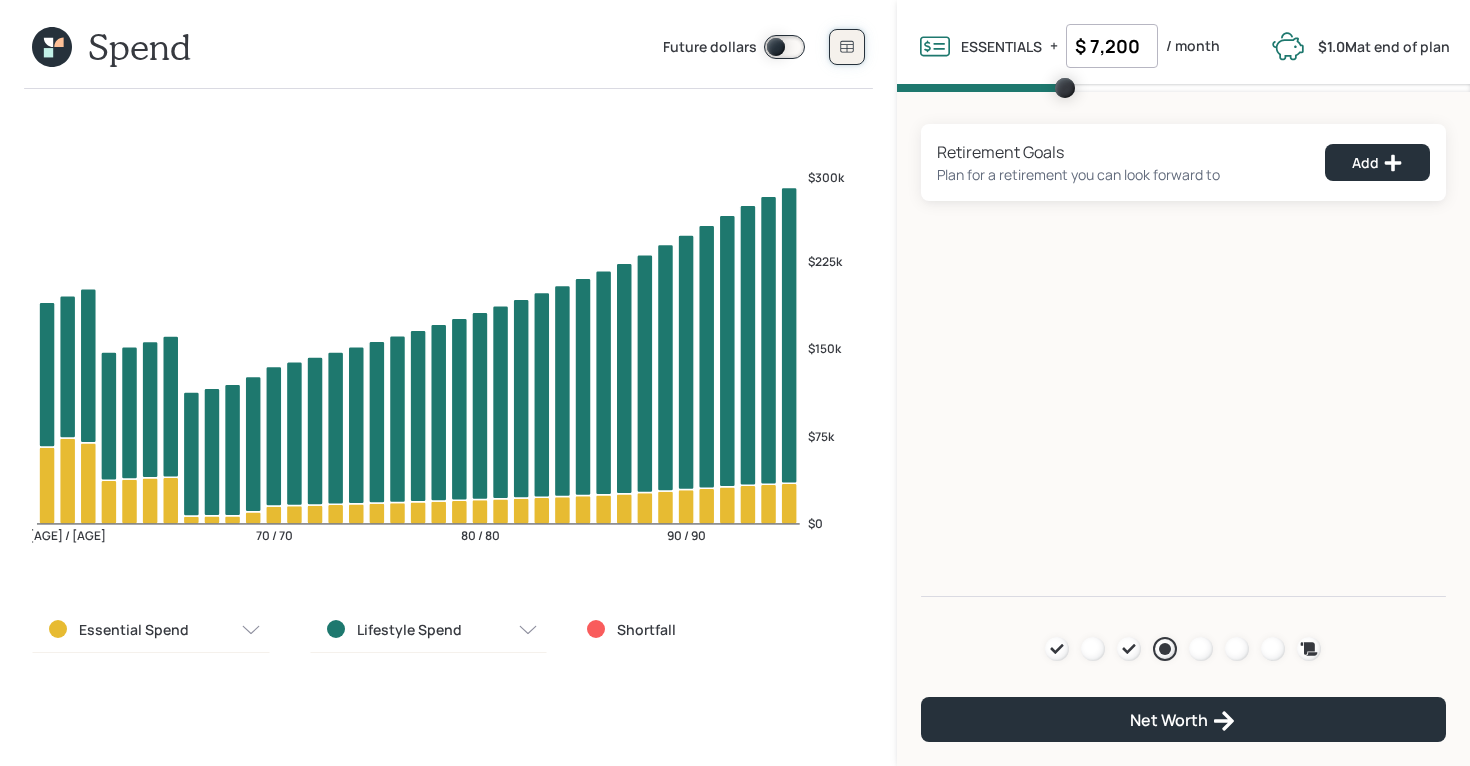 click 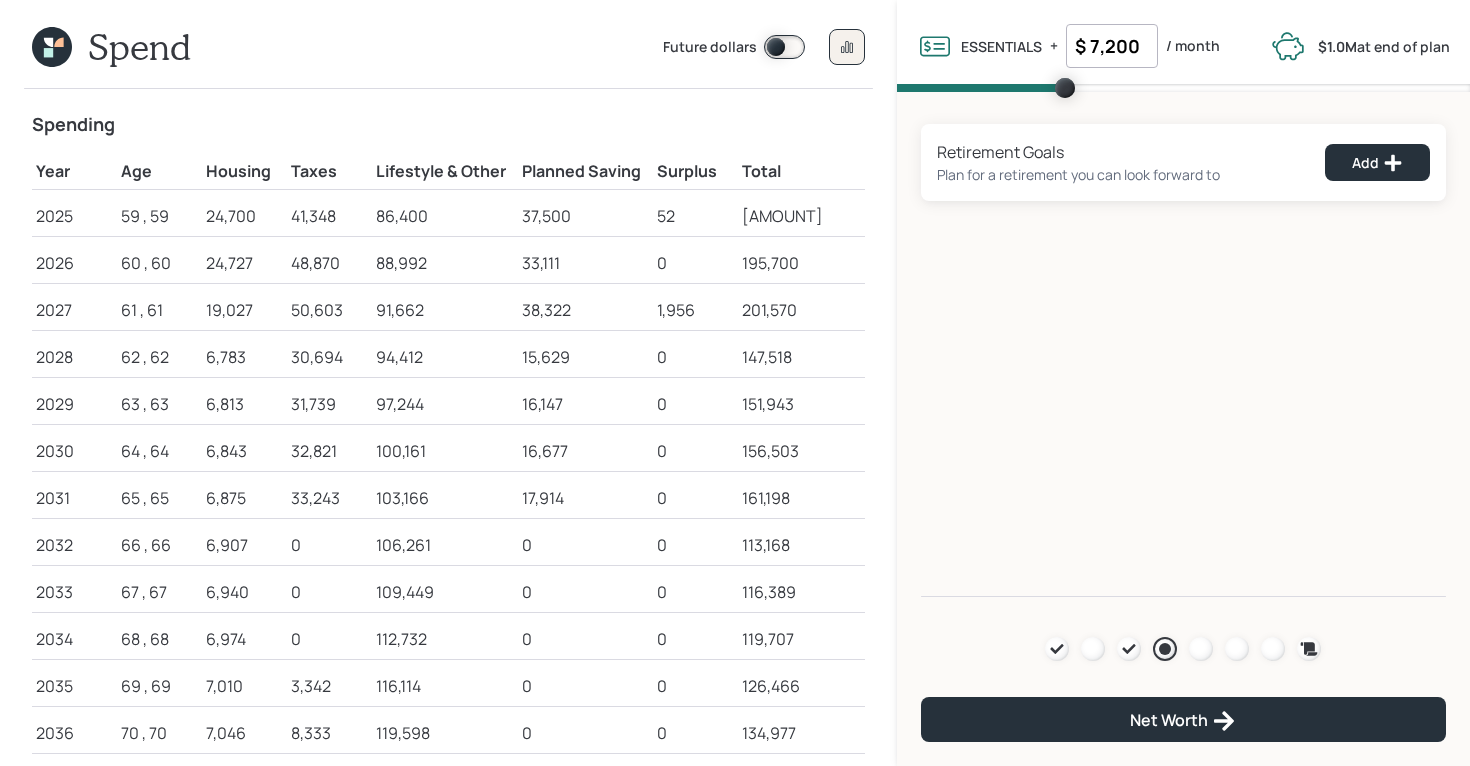 scroll, scrollTop: 51, scrollLeft: 0, axis: vertical 